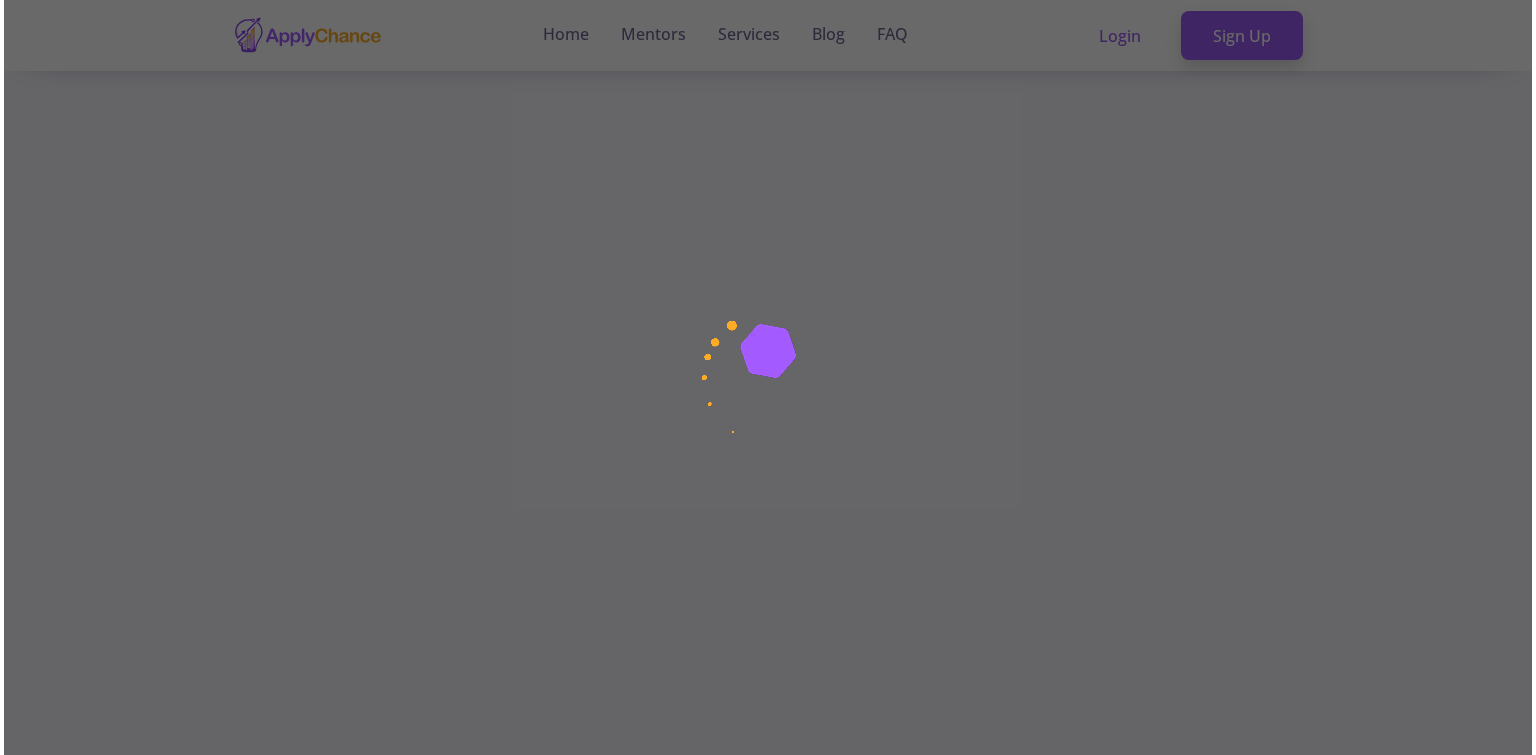 scroll, scrollTop: 0, scrollLeft: 0, axis: both 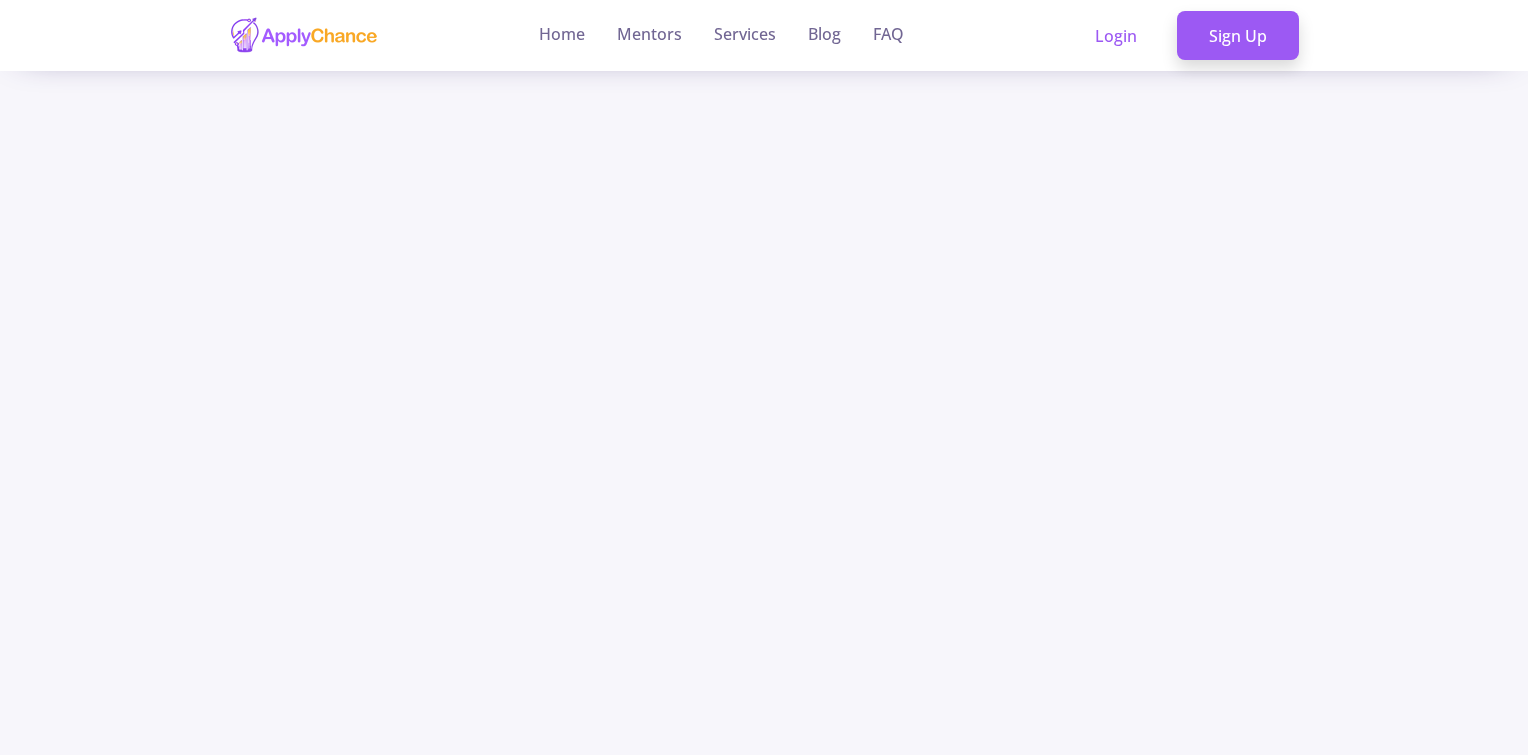 click 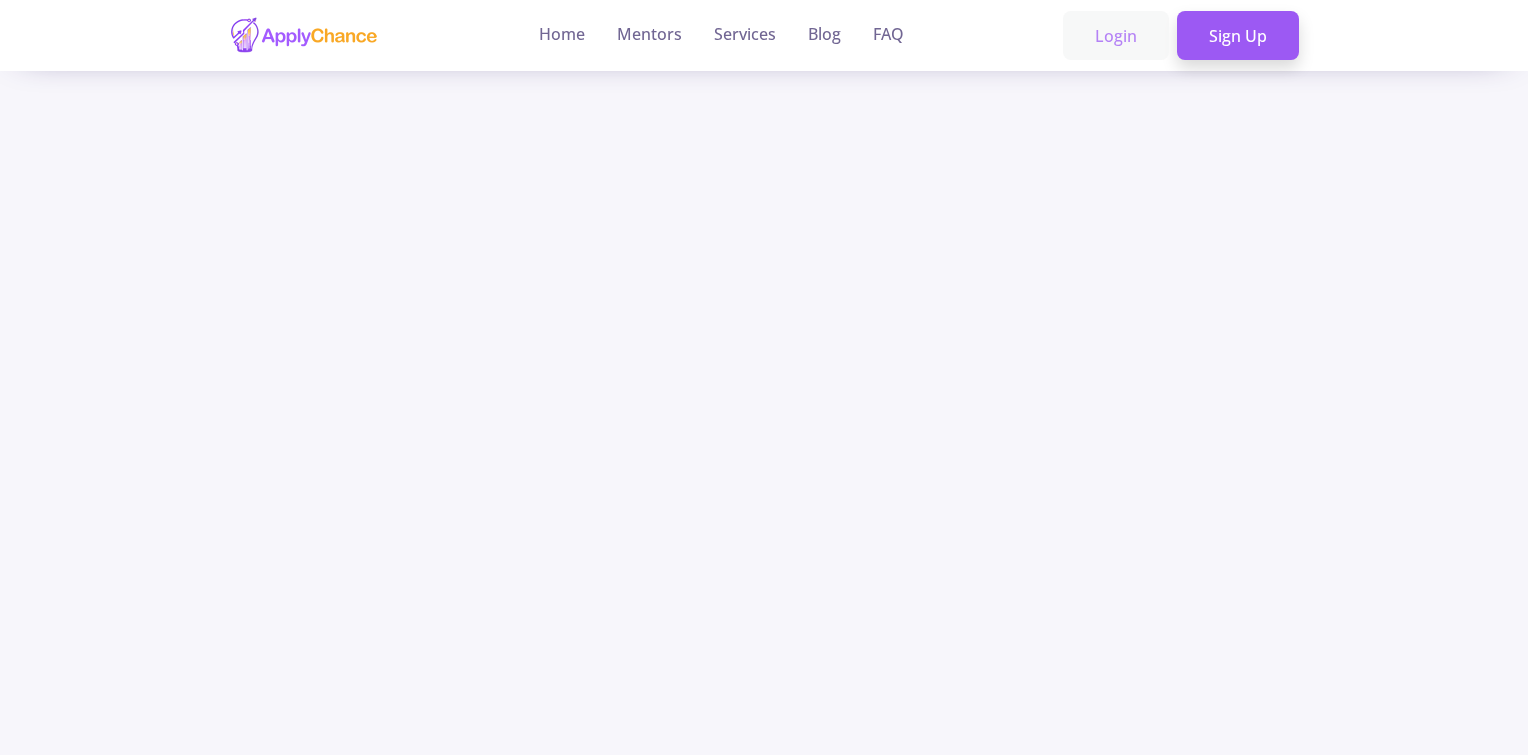 click on "Login" 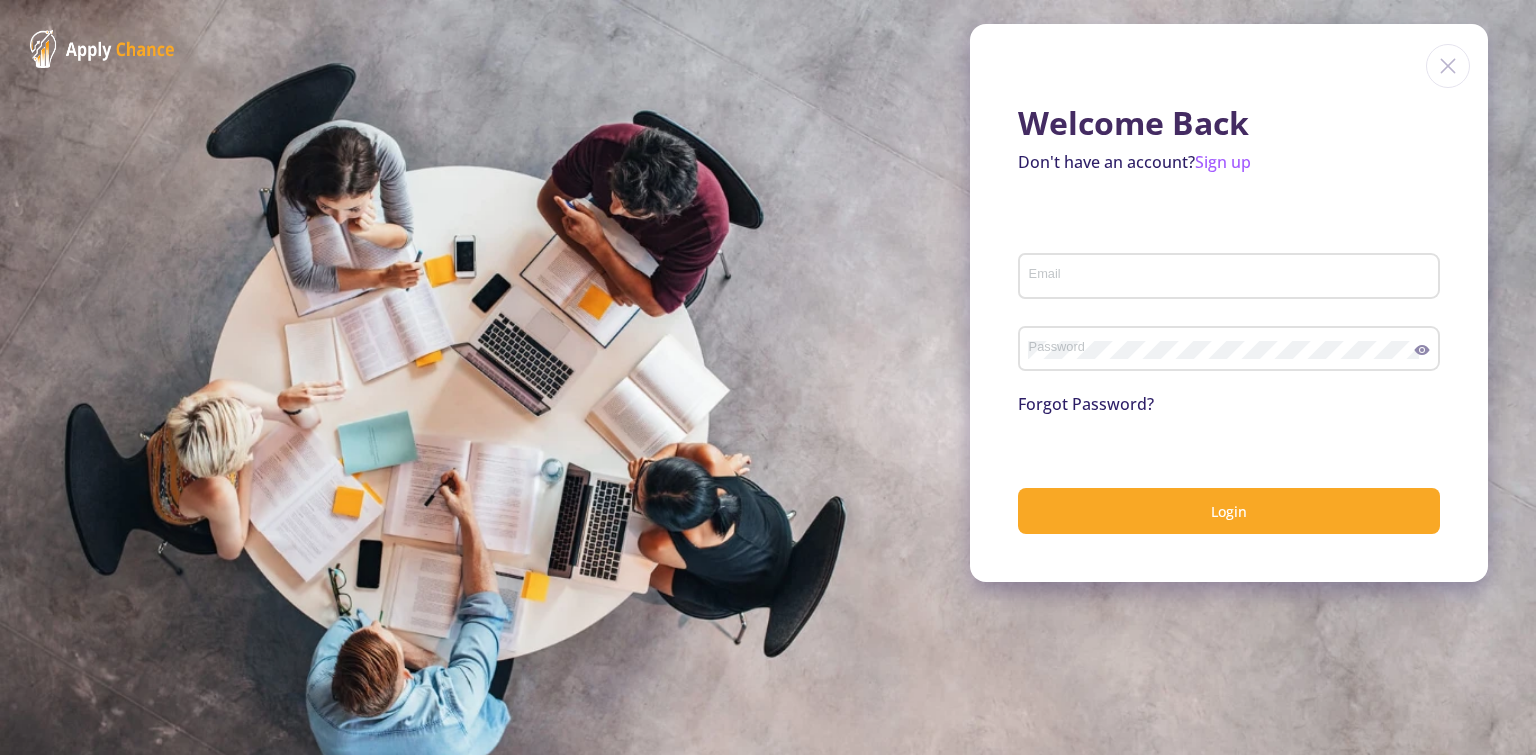 click on "Email" at bounding box center [1232, 277] 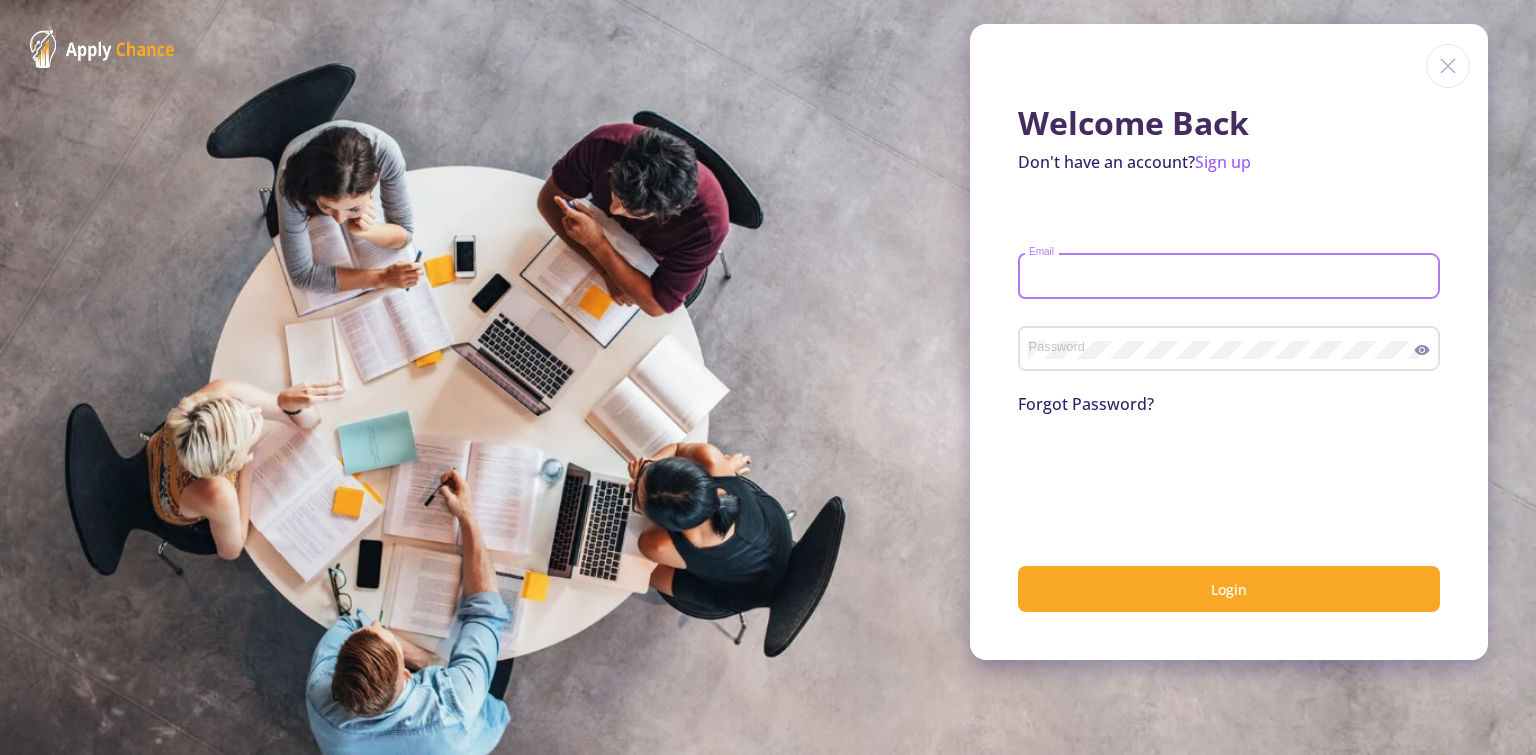 type on "ظ" 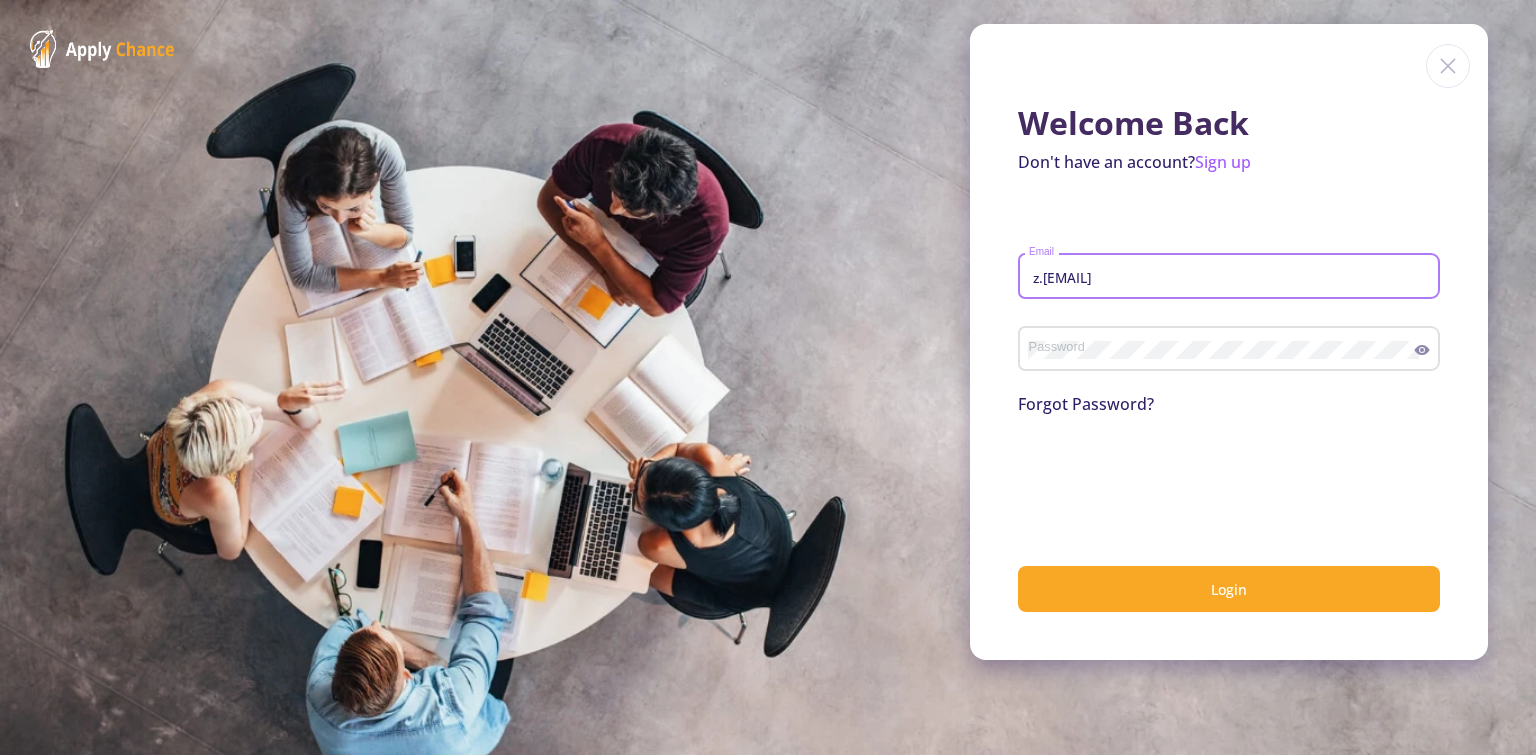 type on "z.[EMAIL]" 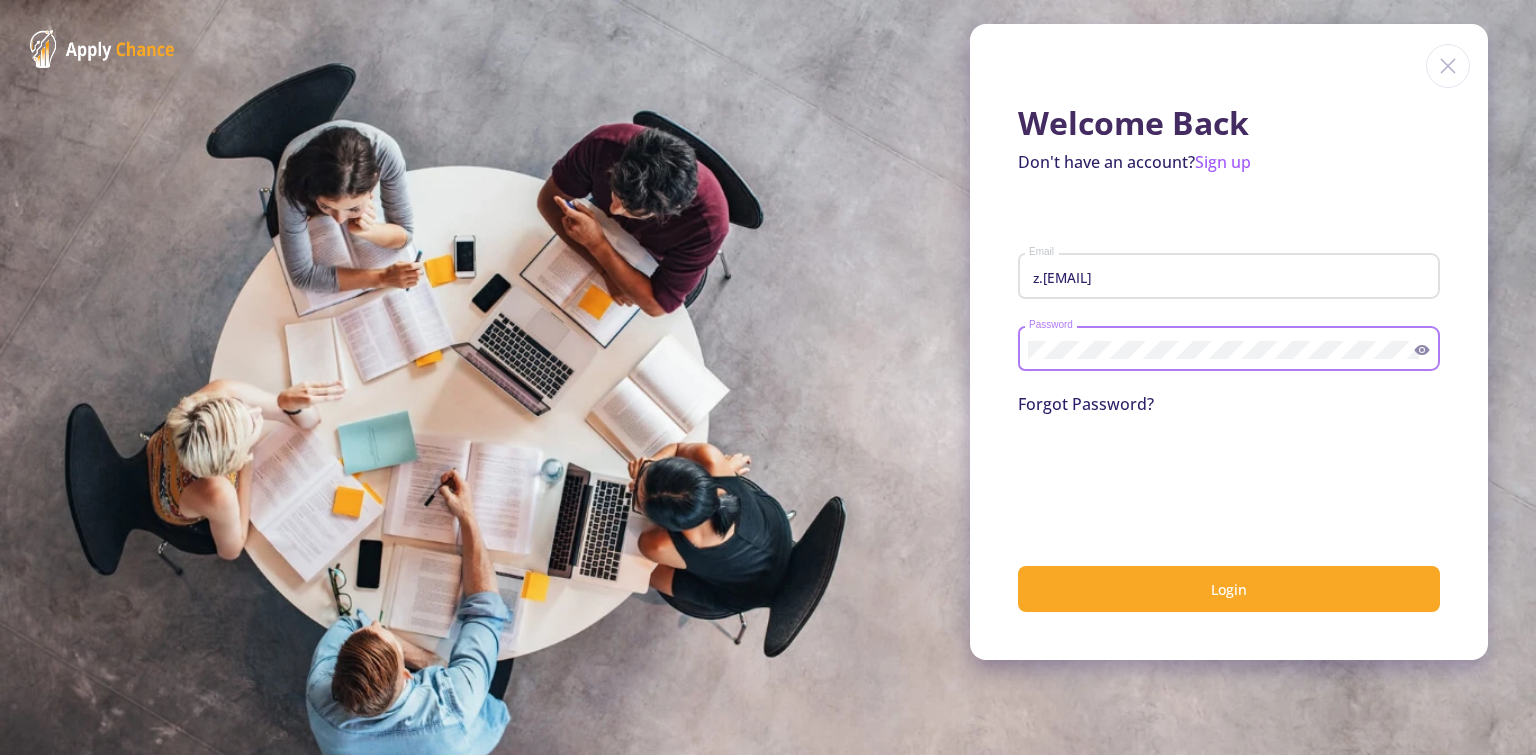 click 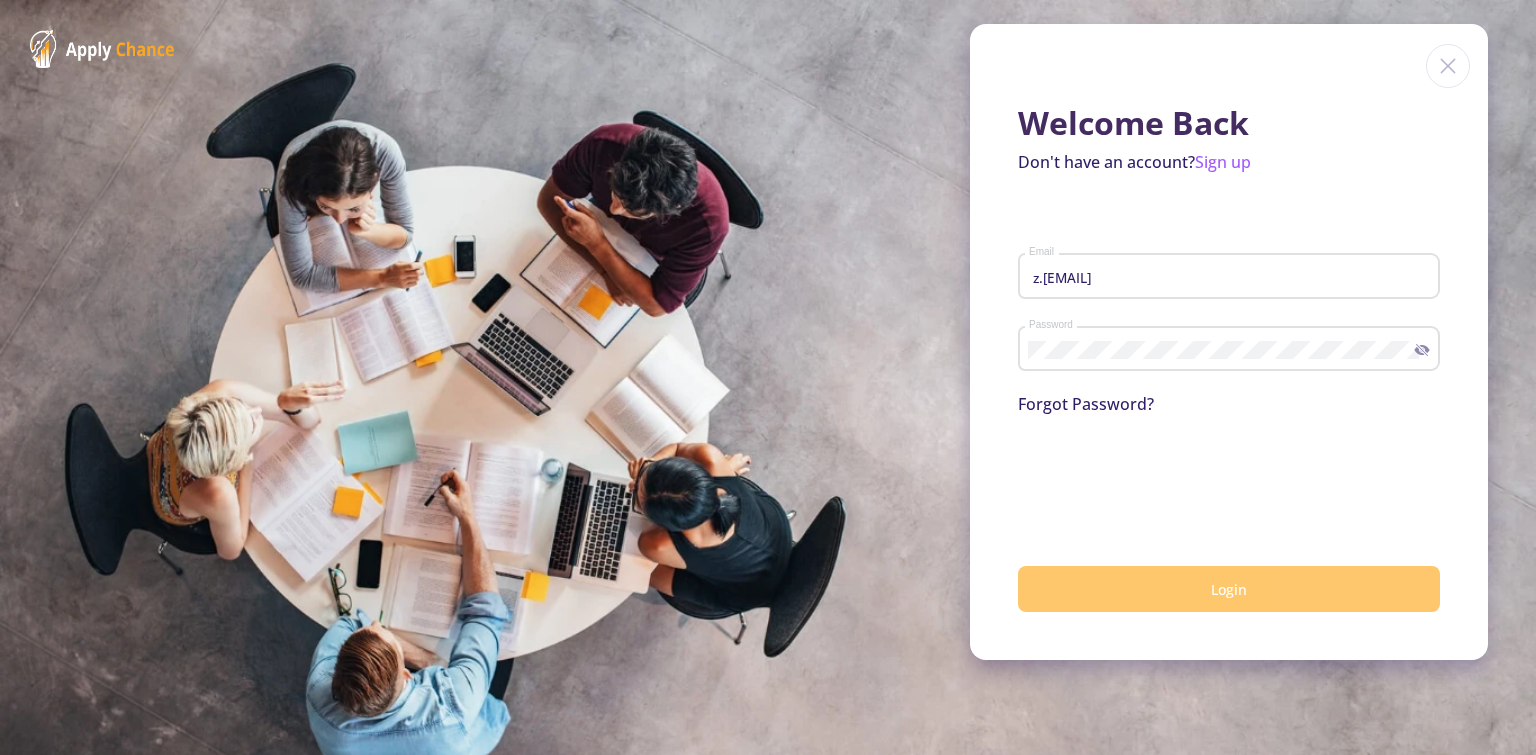 click on "Login" 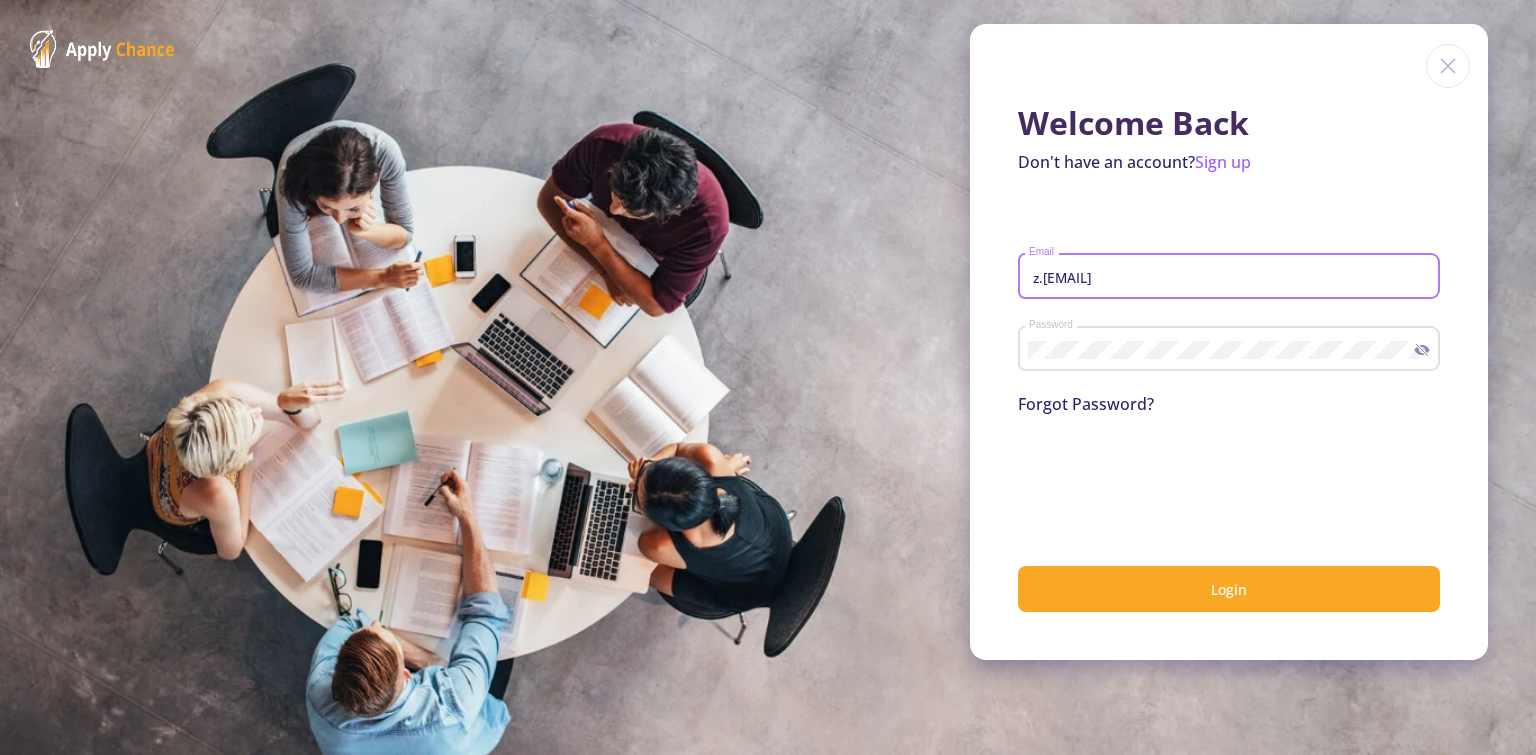 click on "z.[EMAIL]" at bounding box center [1232, 277] 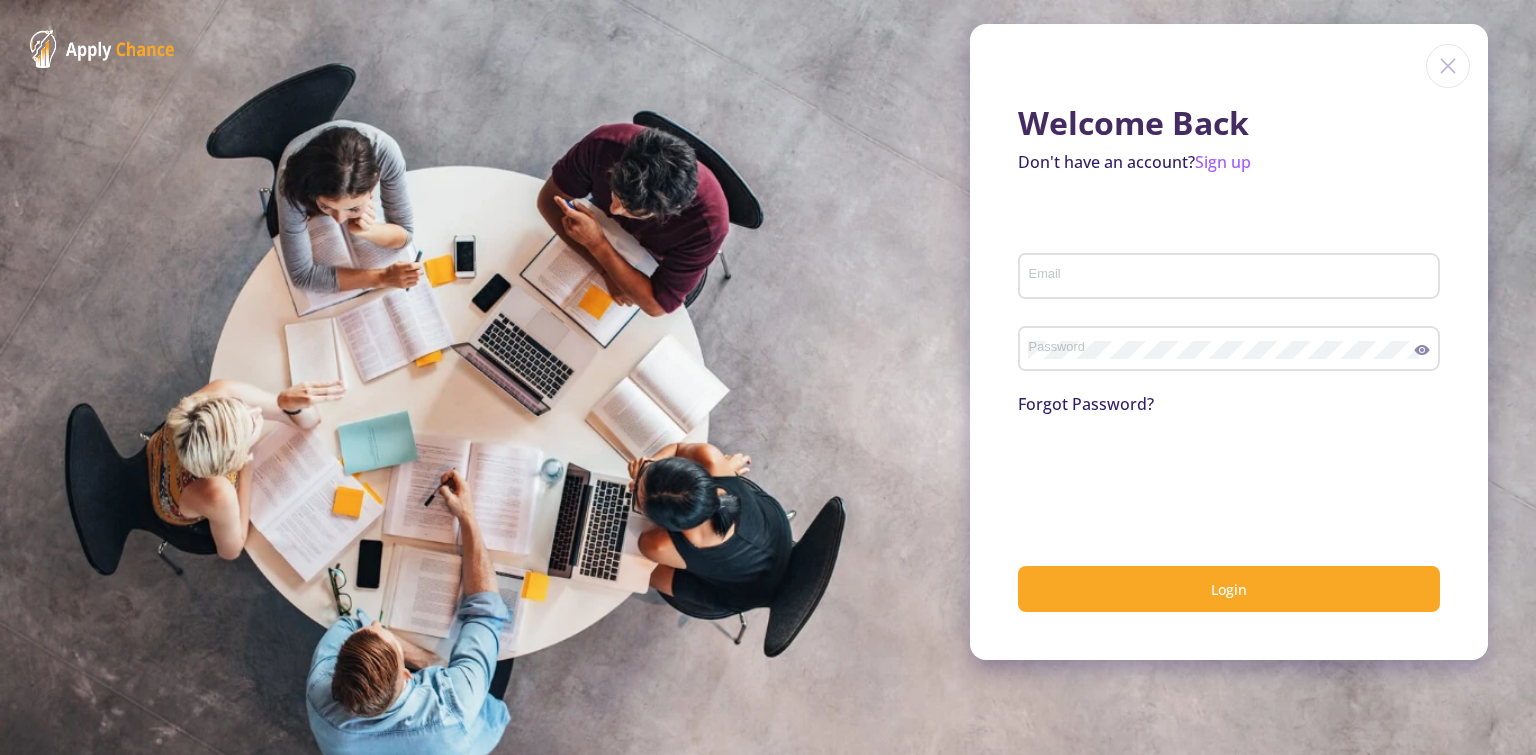 scroll, scrollTop: 0, scrollLeft: 0, axis: both 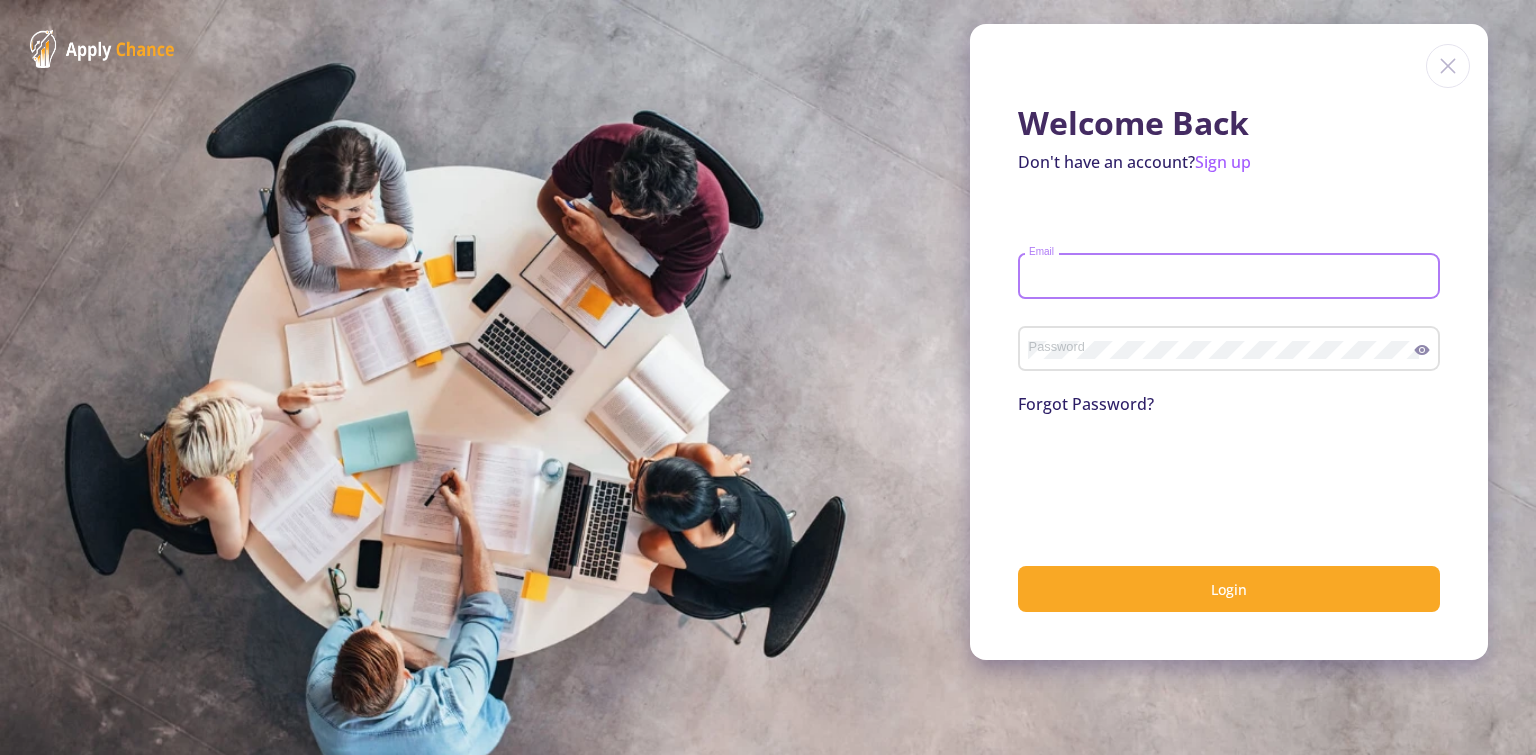 paste on "z.[EMAIL]" 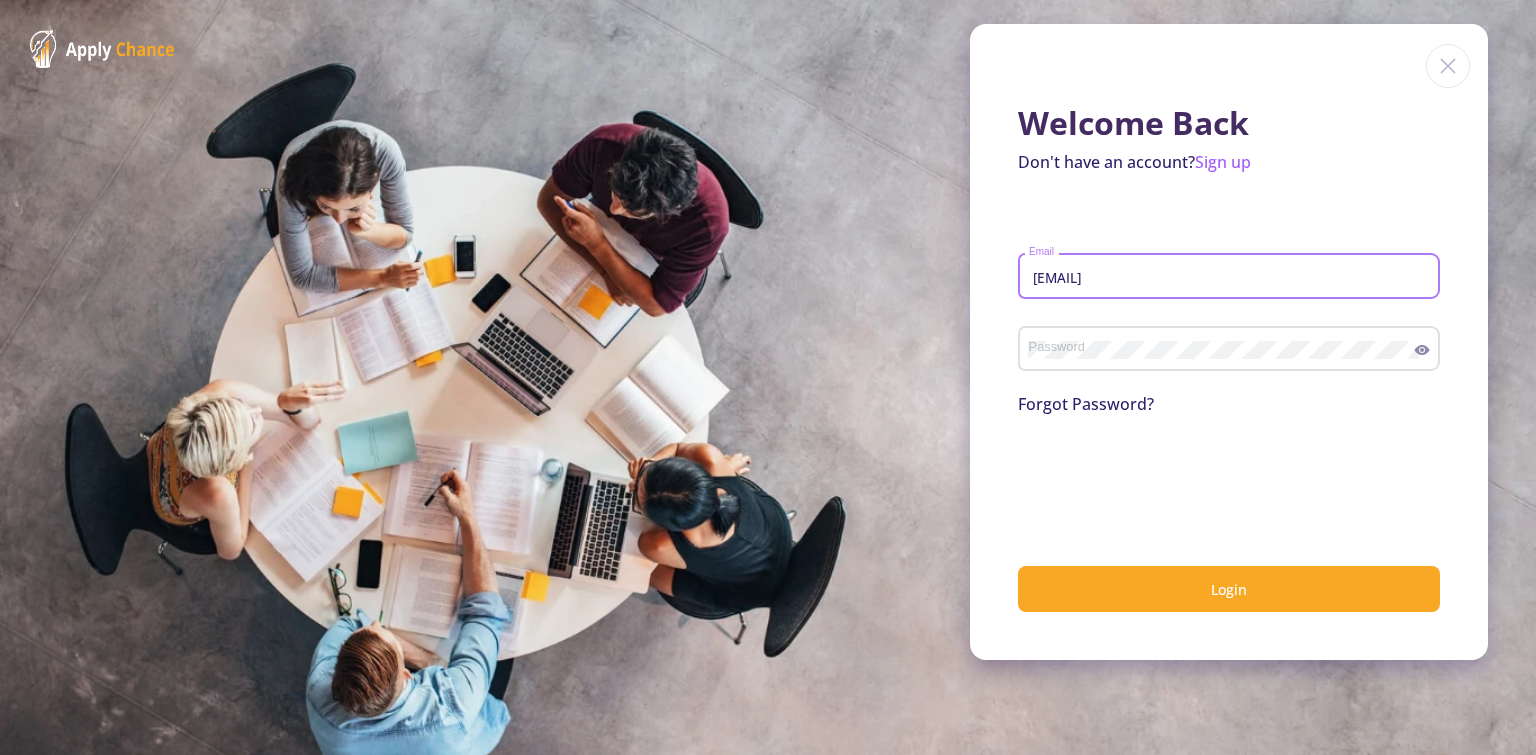 type on "z.[EMAIL]" 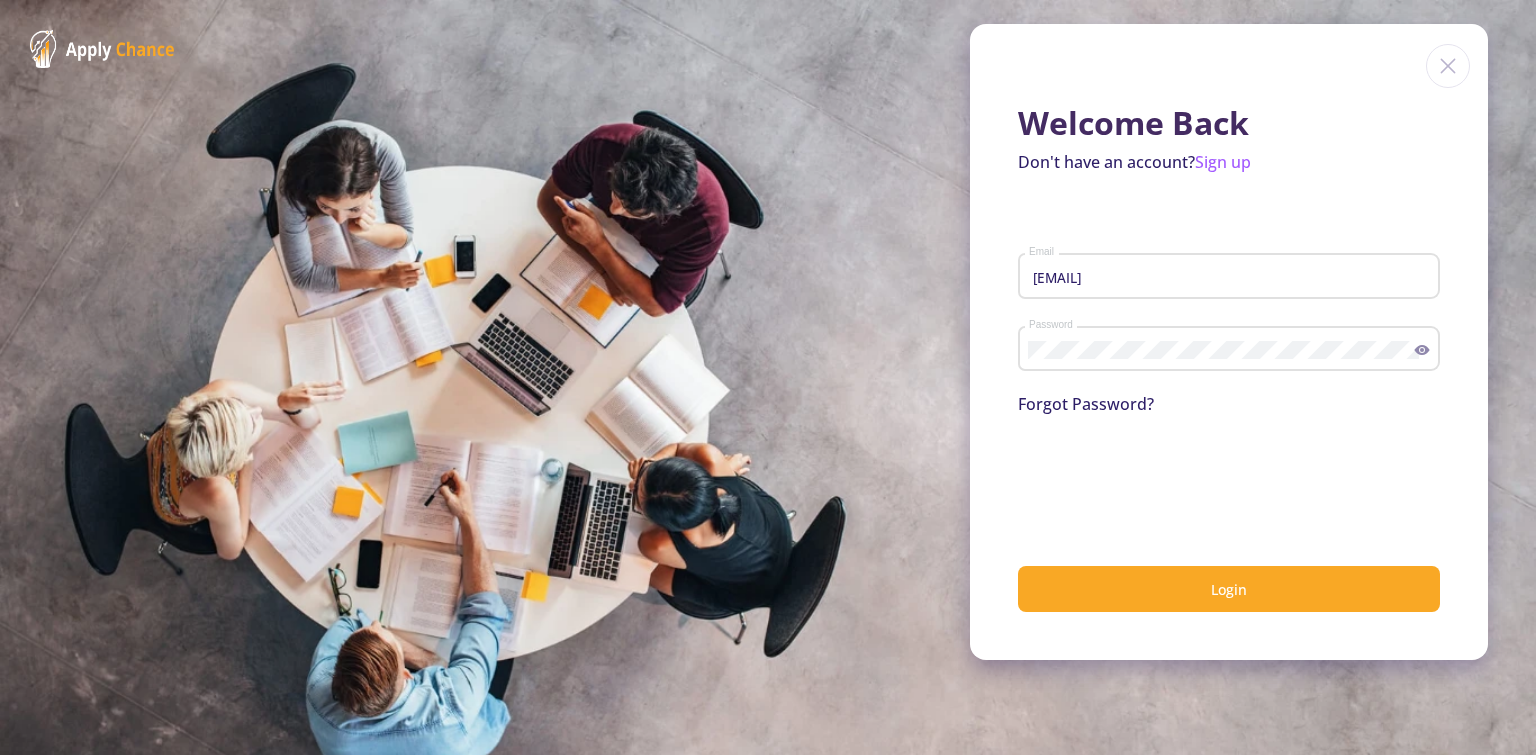 click 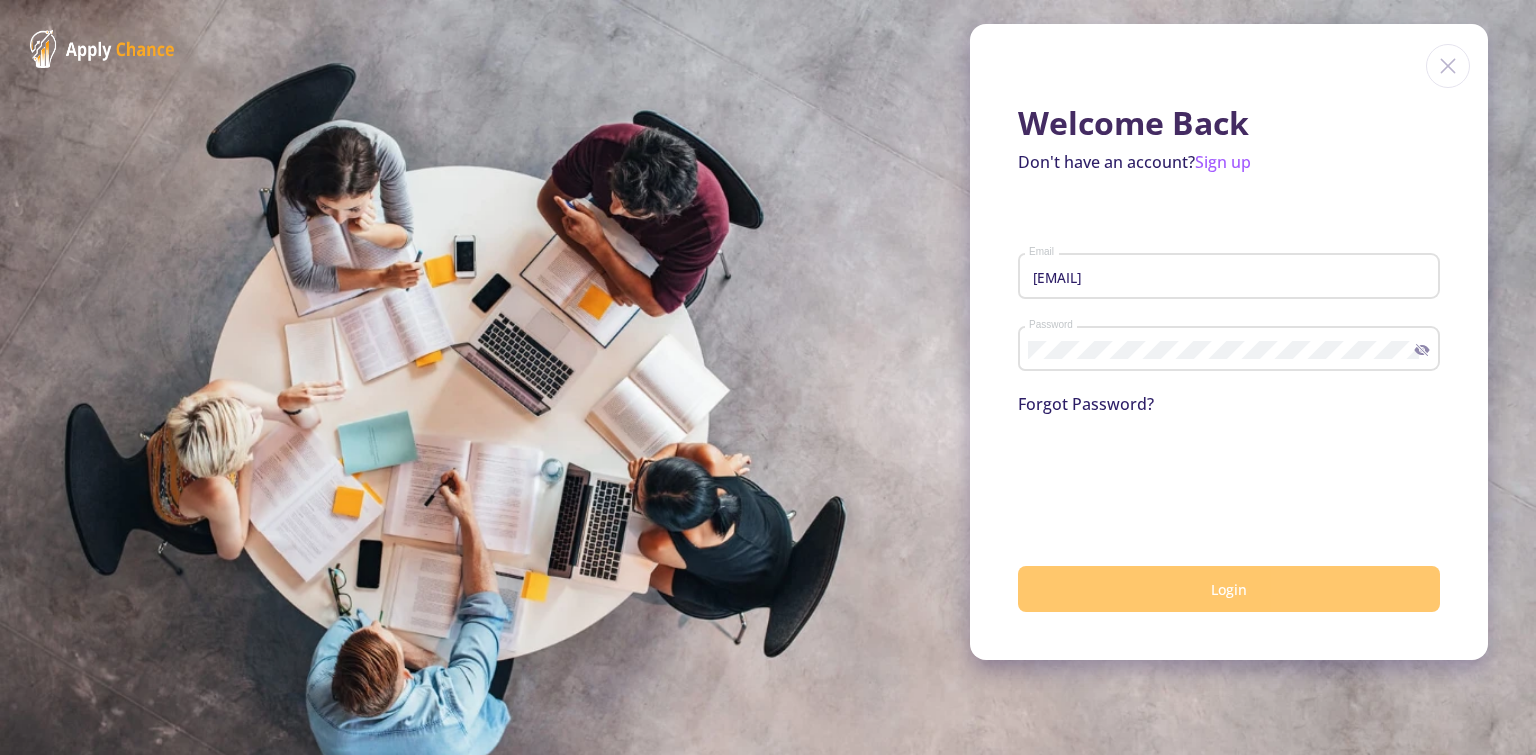 click on "Login" 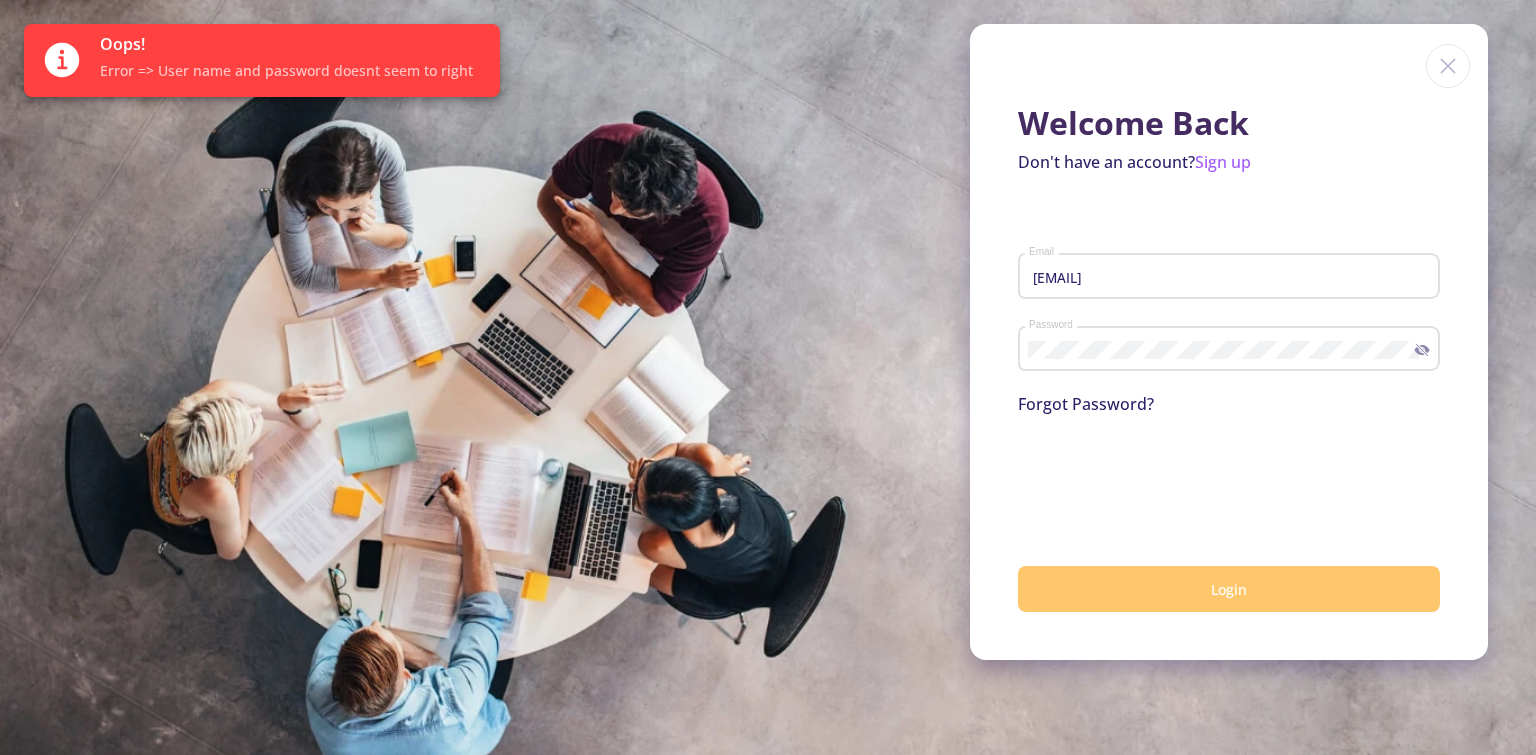 click on "Login" 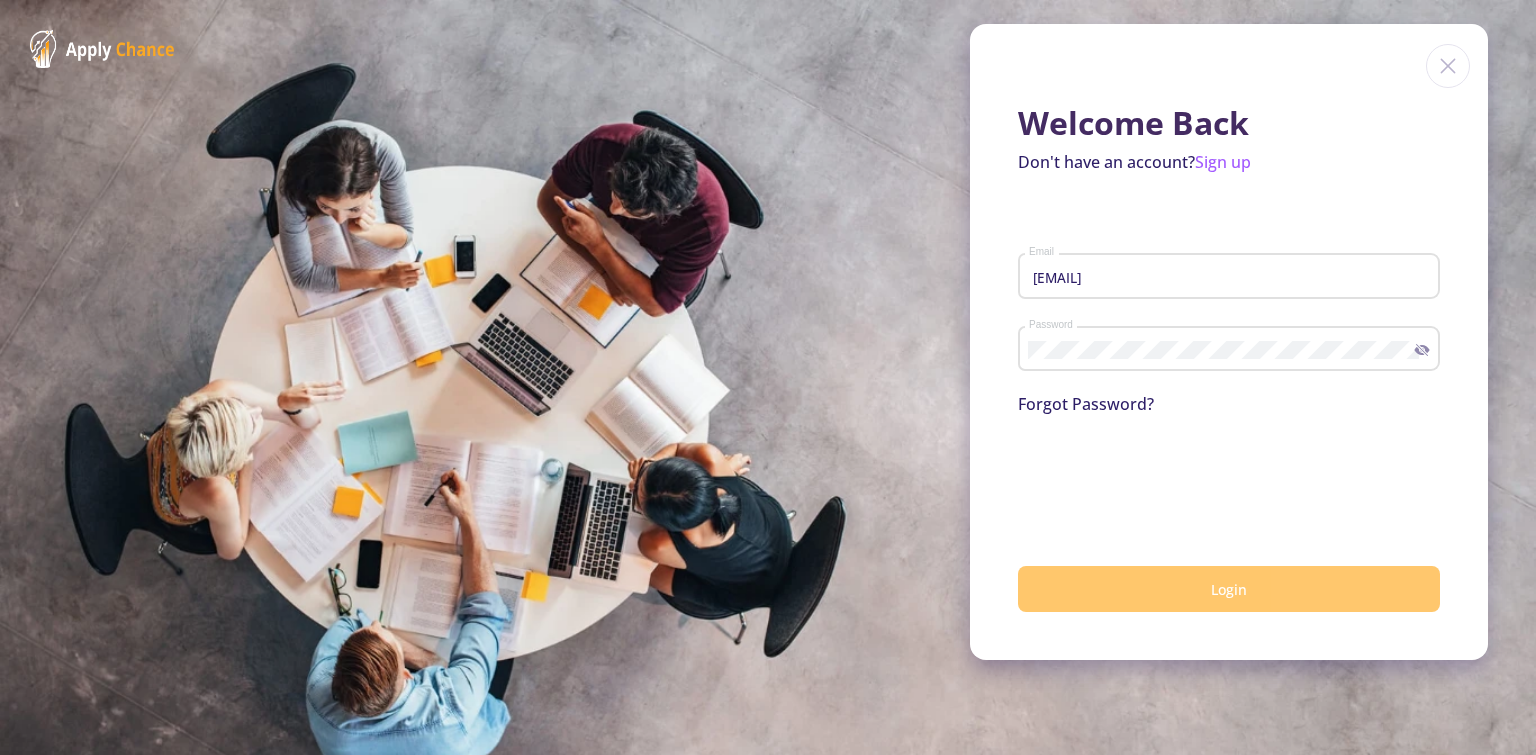 click on "Login" 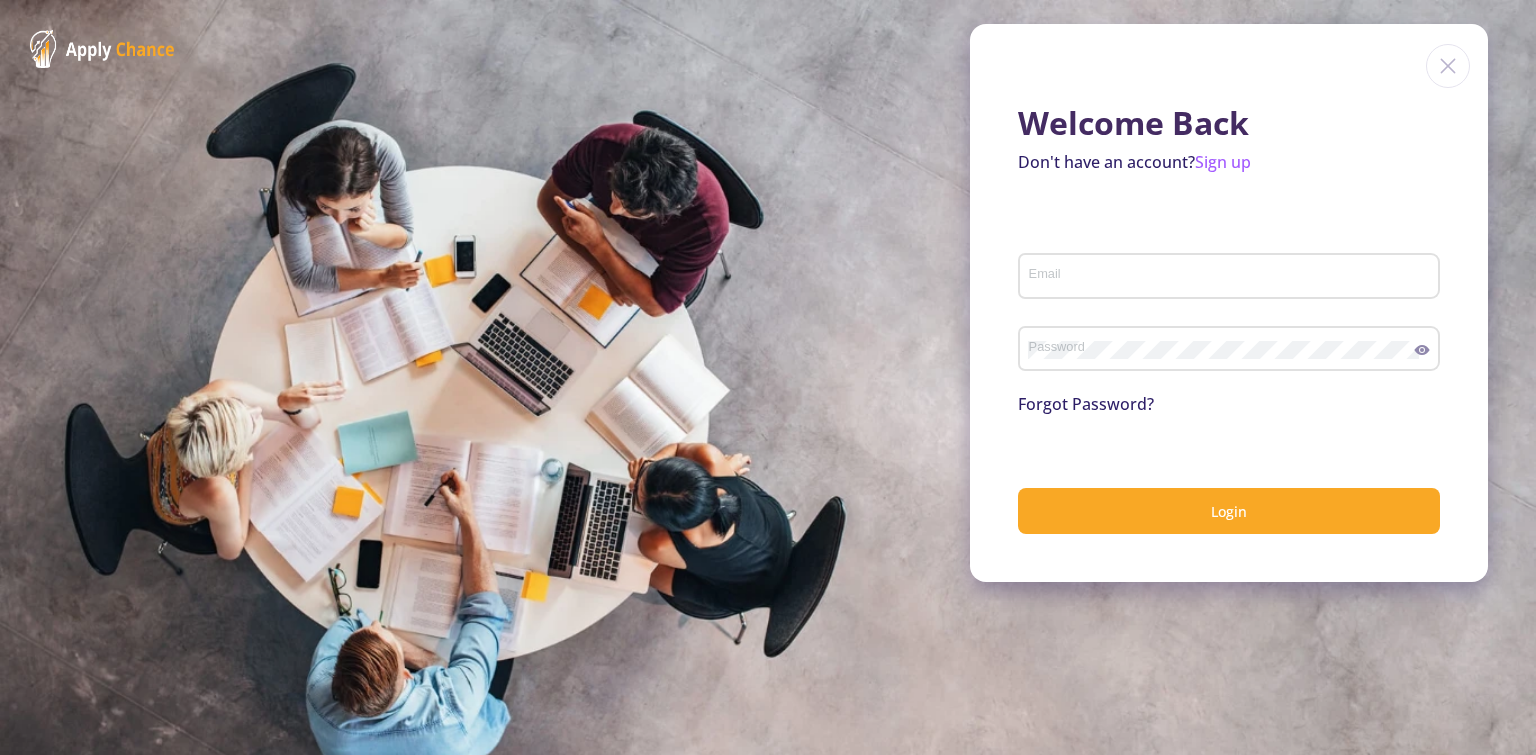 scroll, scrollTop: 0, scrollLeft: 0, axis: both 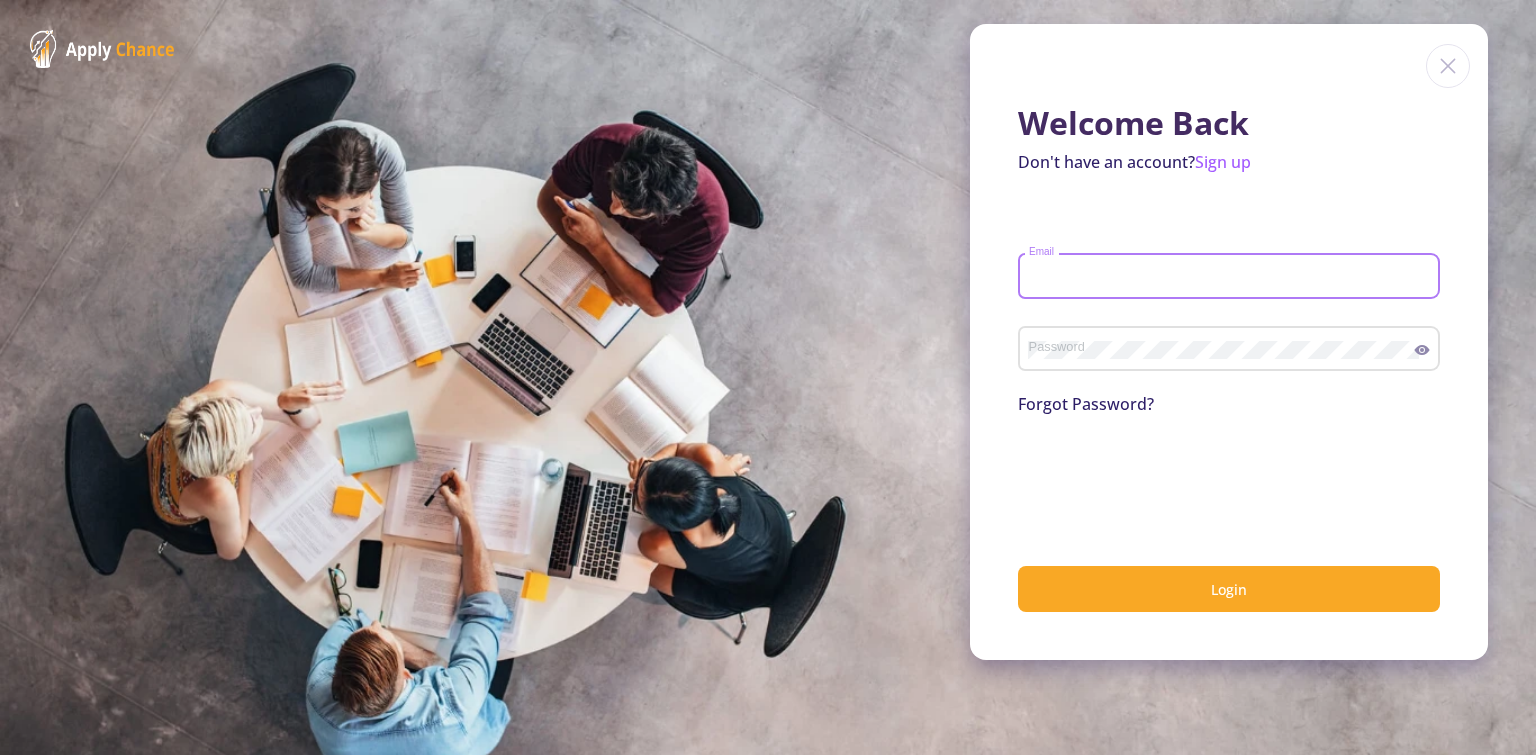 click on "Email" at bounding box center (1232, 277) 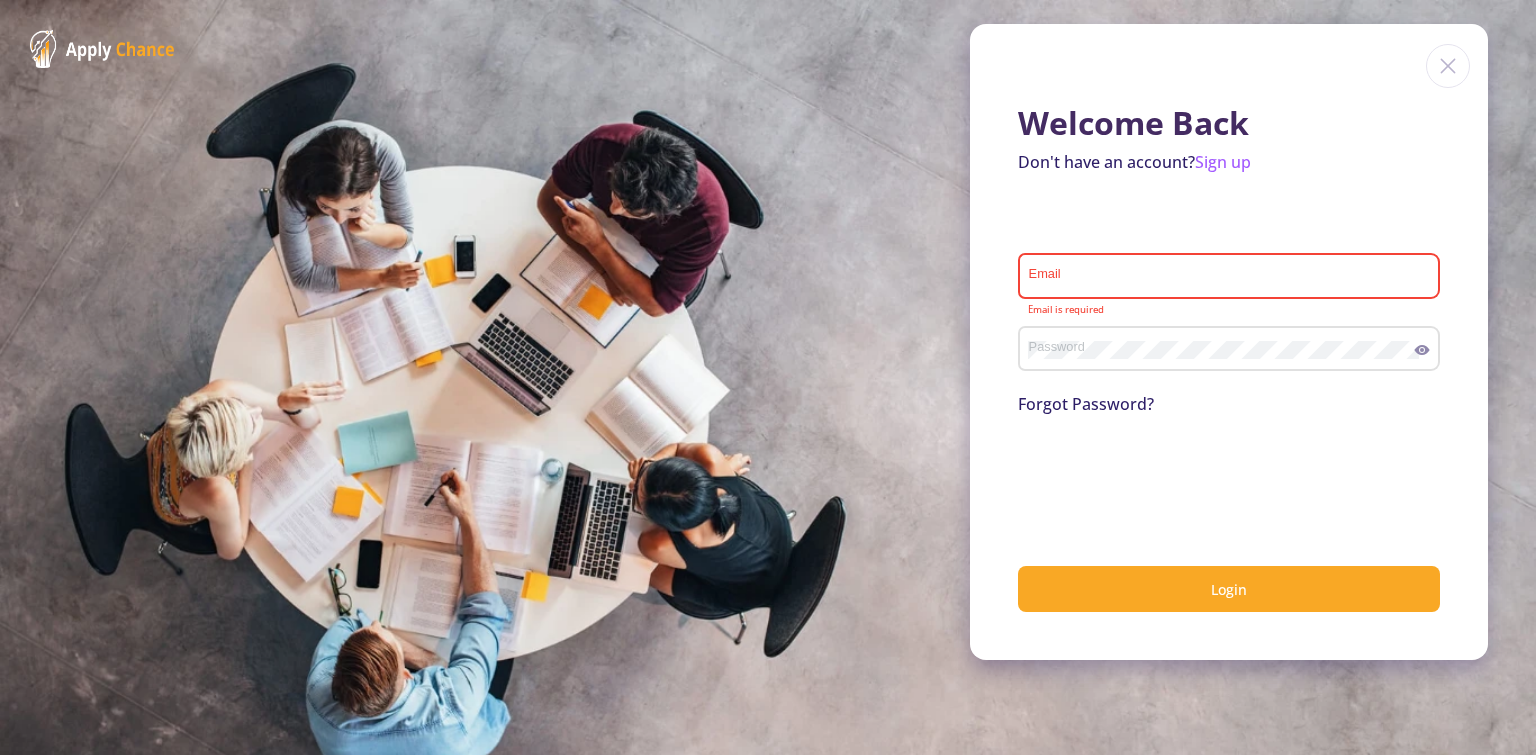 click on "Email" at bounding box center [1232, 277] 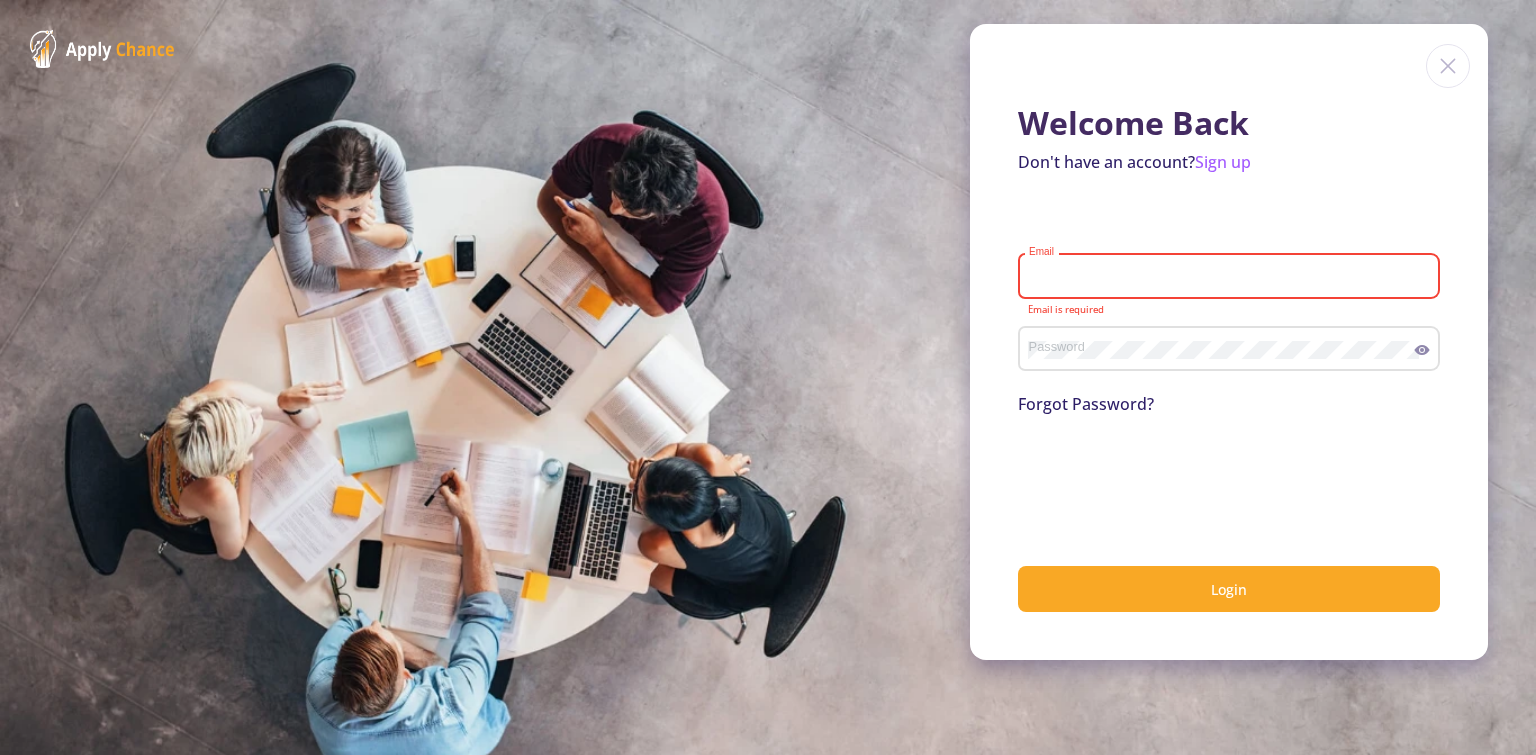 type on "z.[EMAIL]" 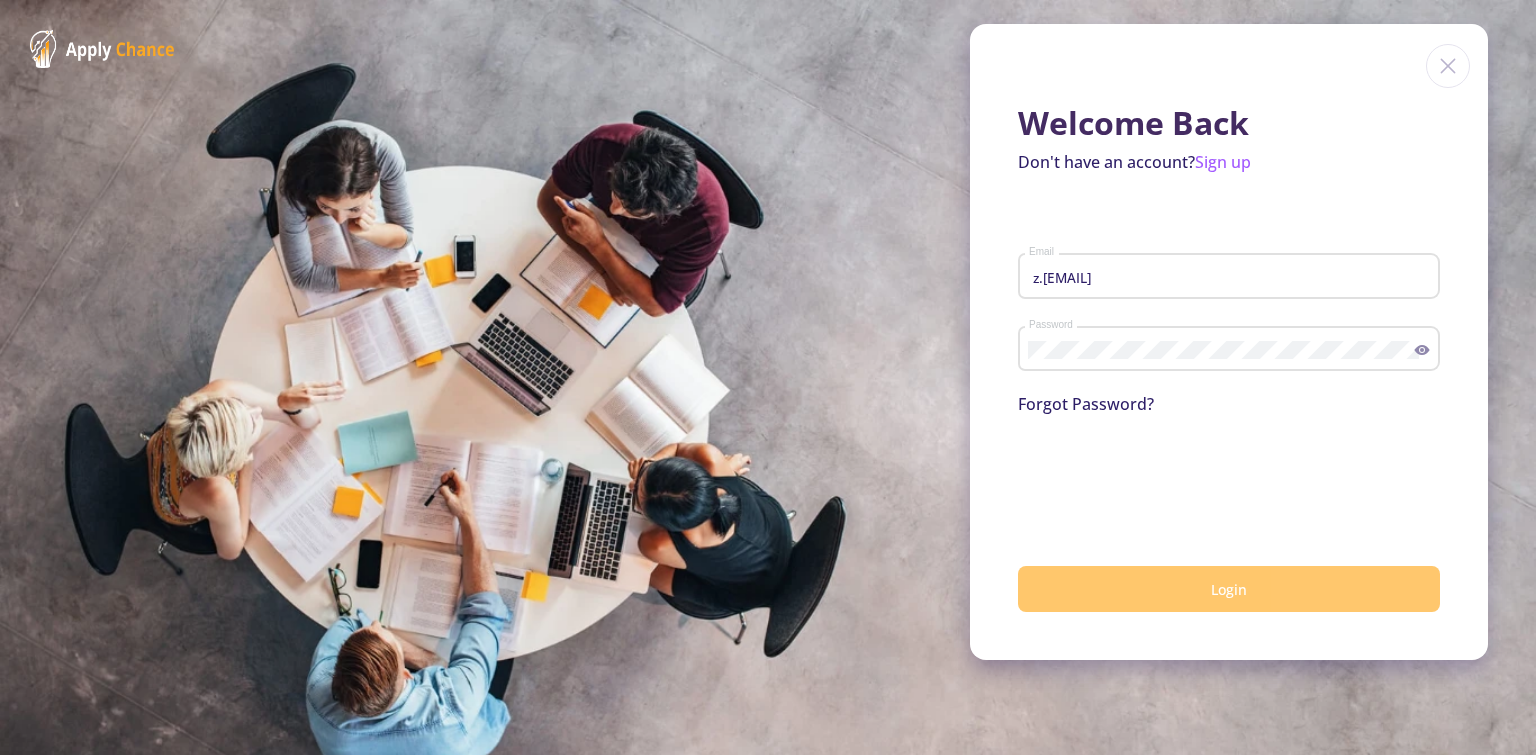 click on "Login" 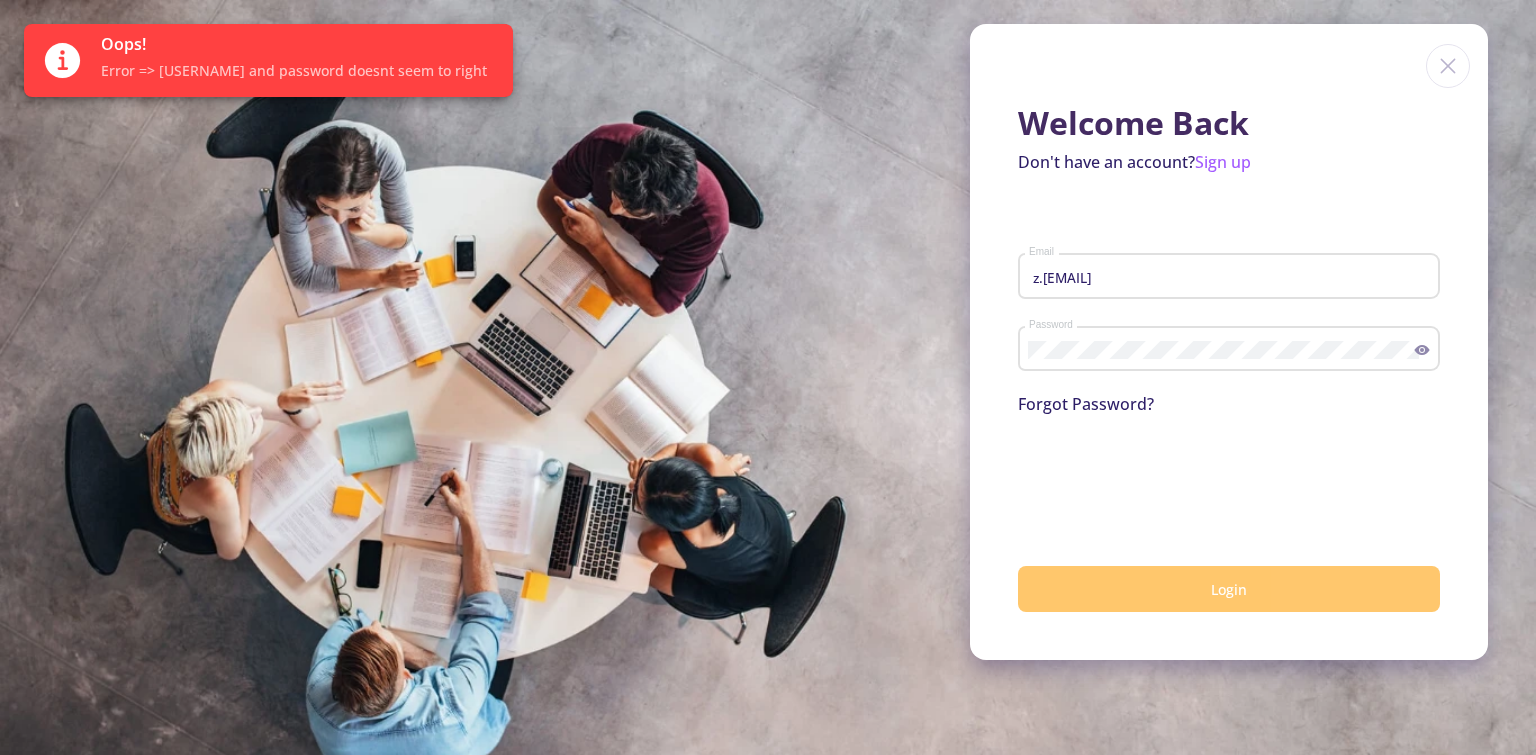 type 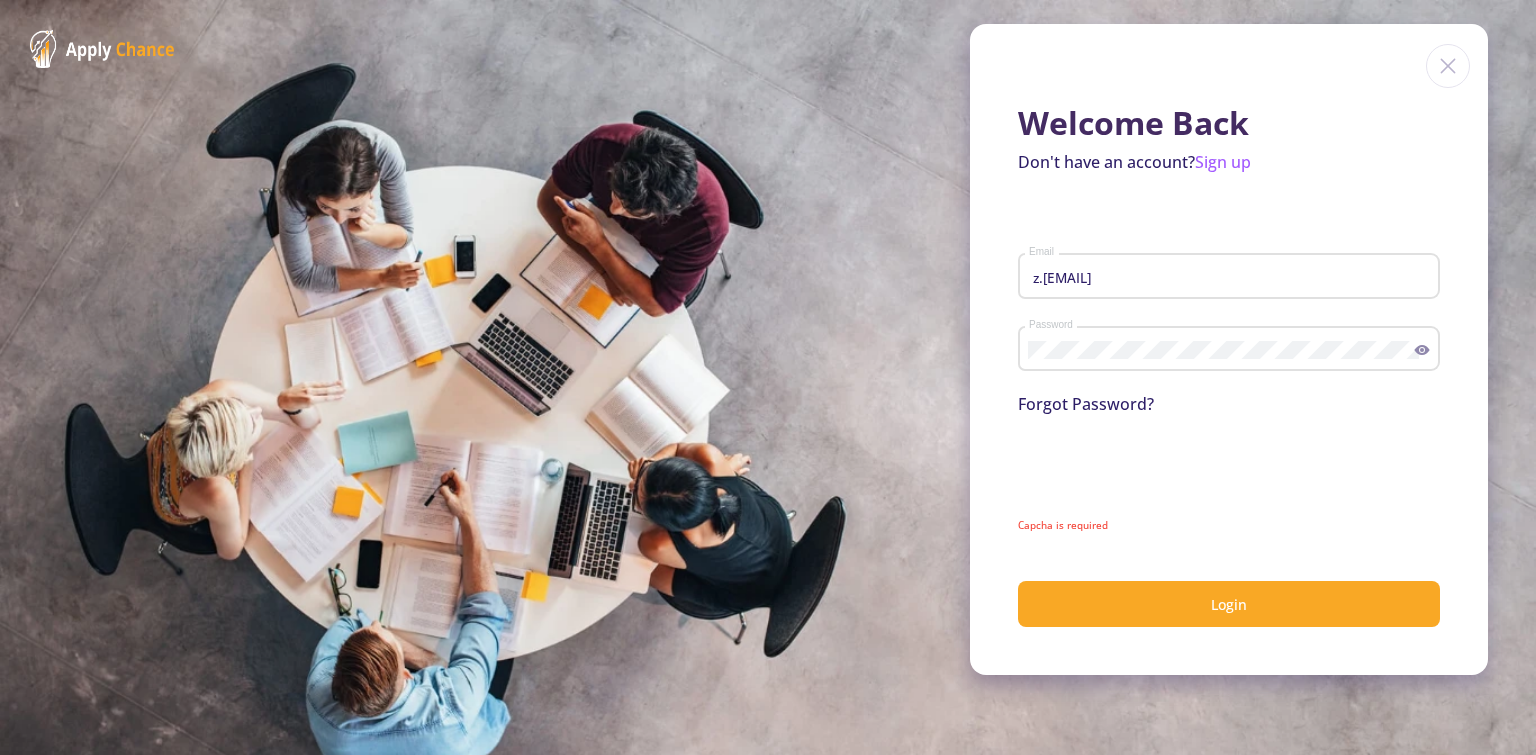 click 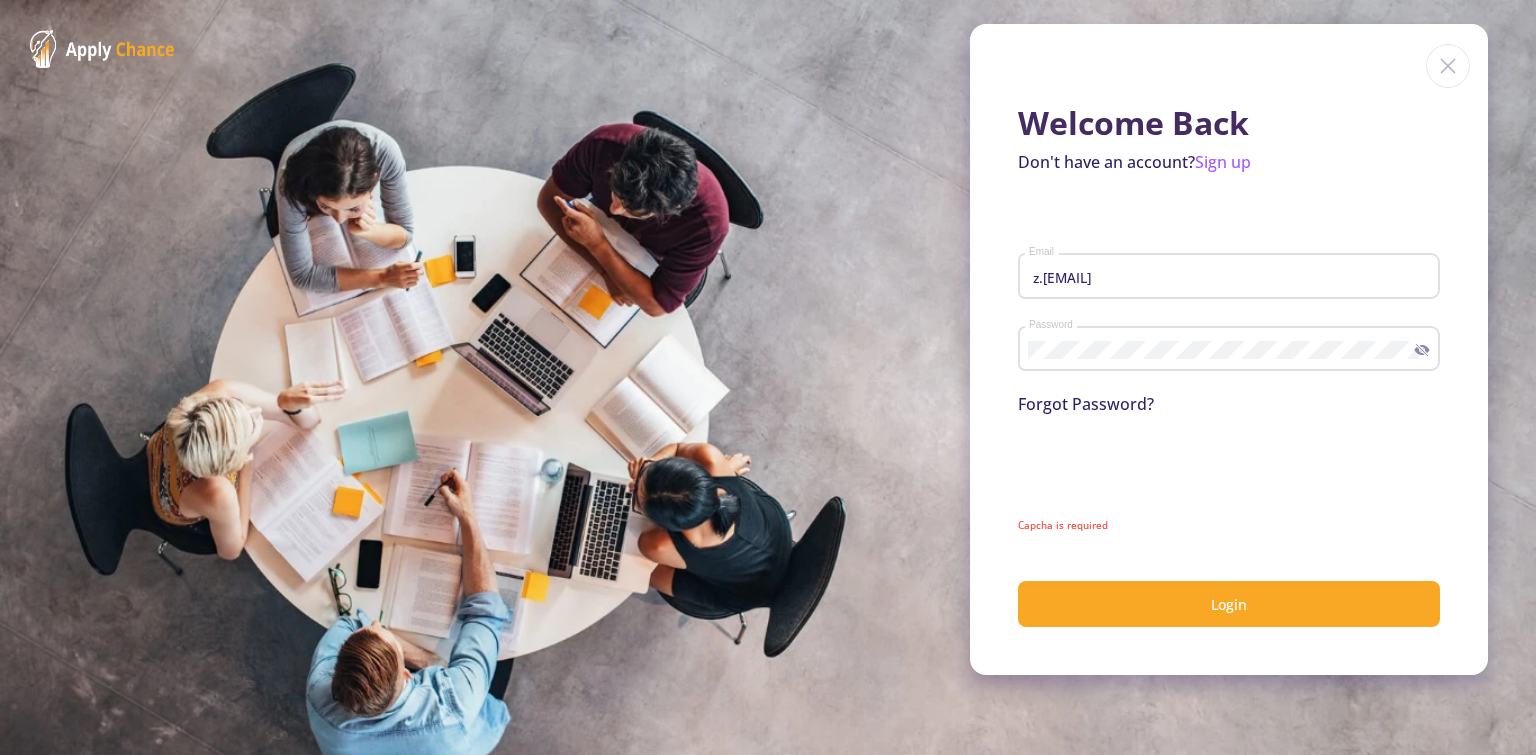 click on "Forgot Password?" 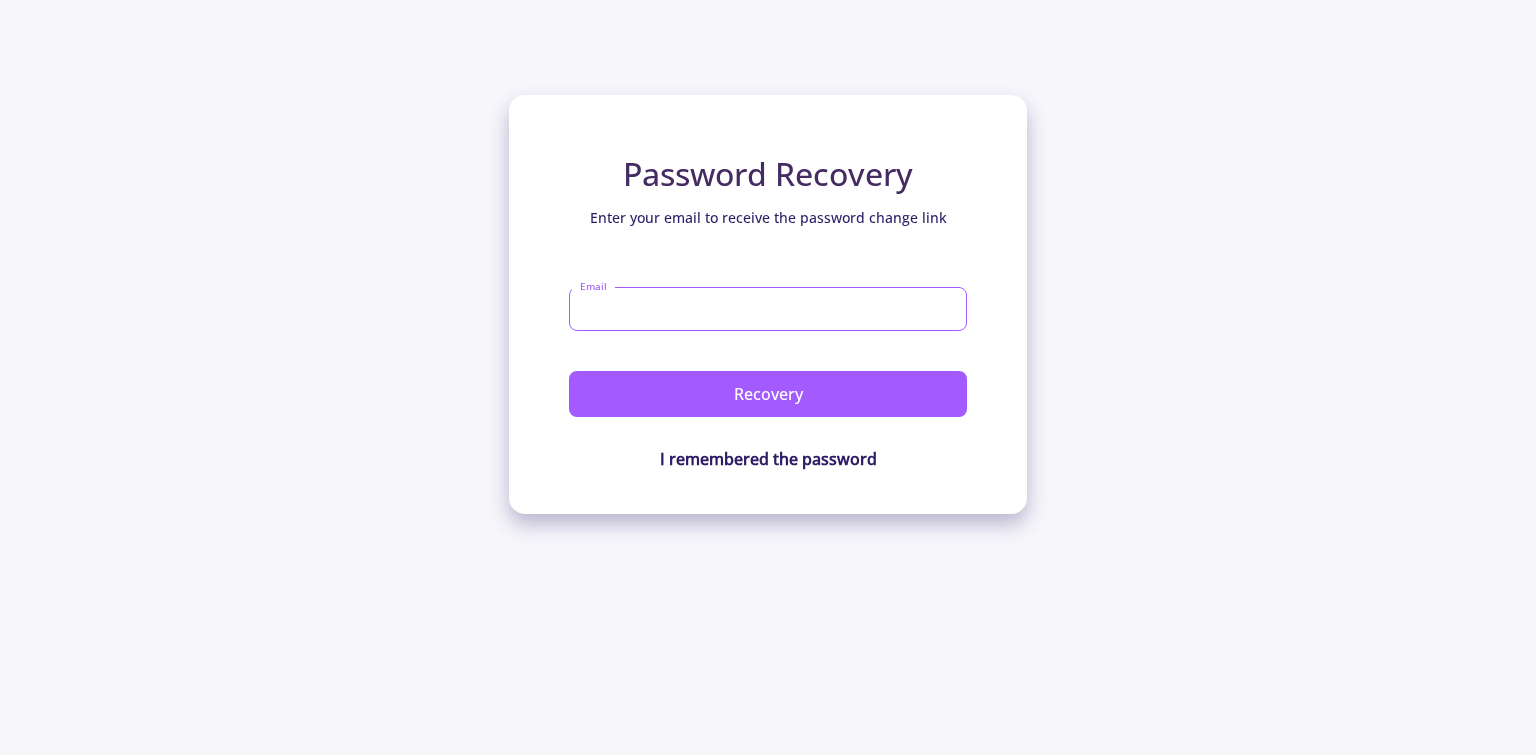 click on "Email" at bounding box center (768, 309) 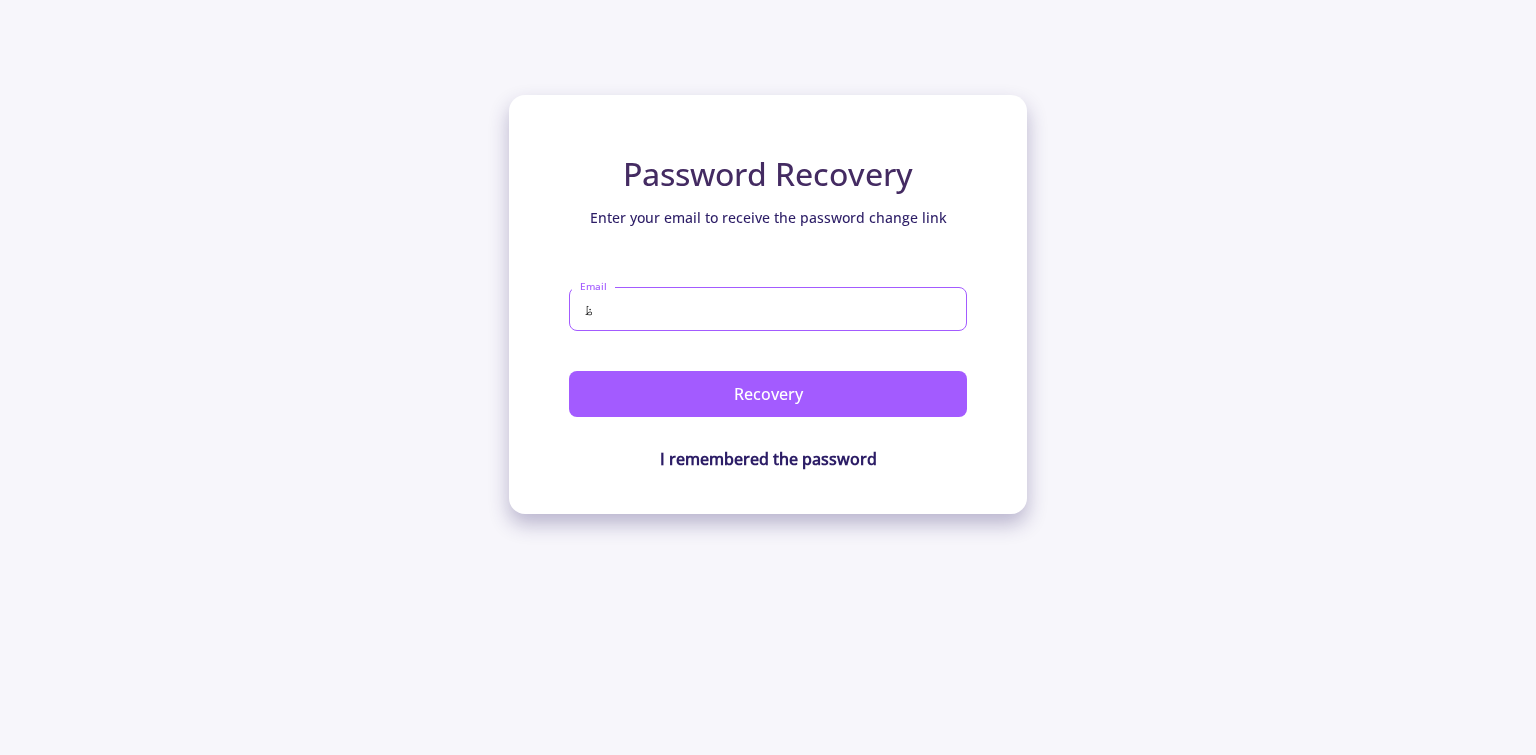 type on "ظ" 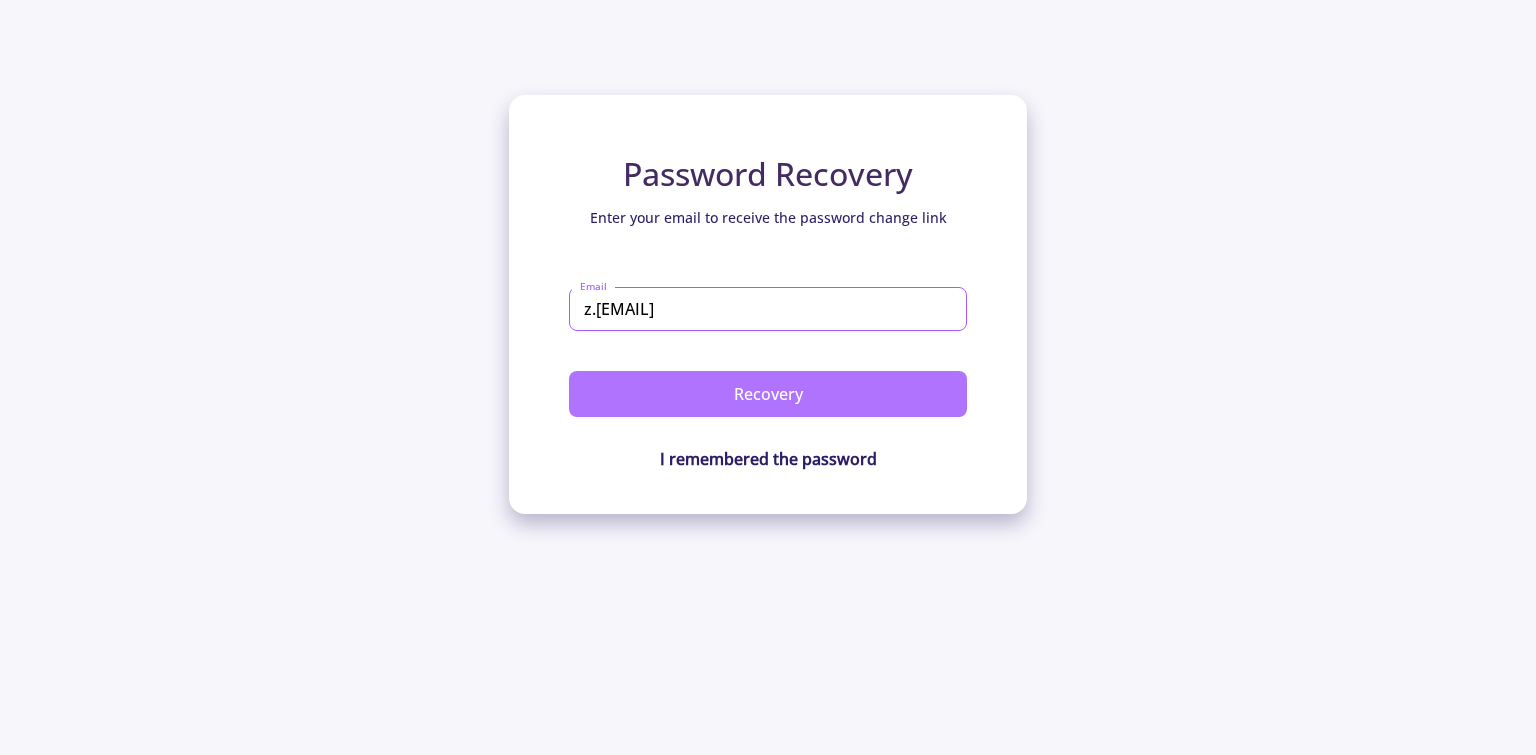 type on "z.bozorgsirat65@gmail.com" 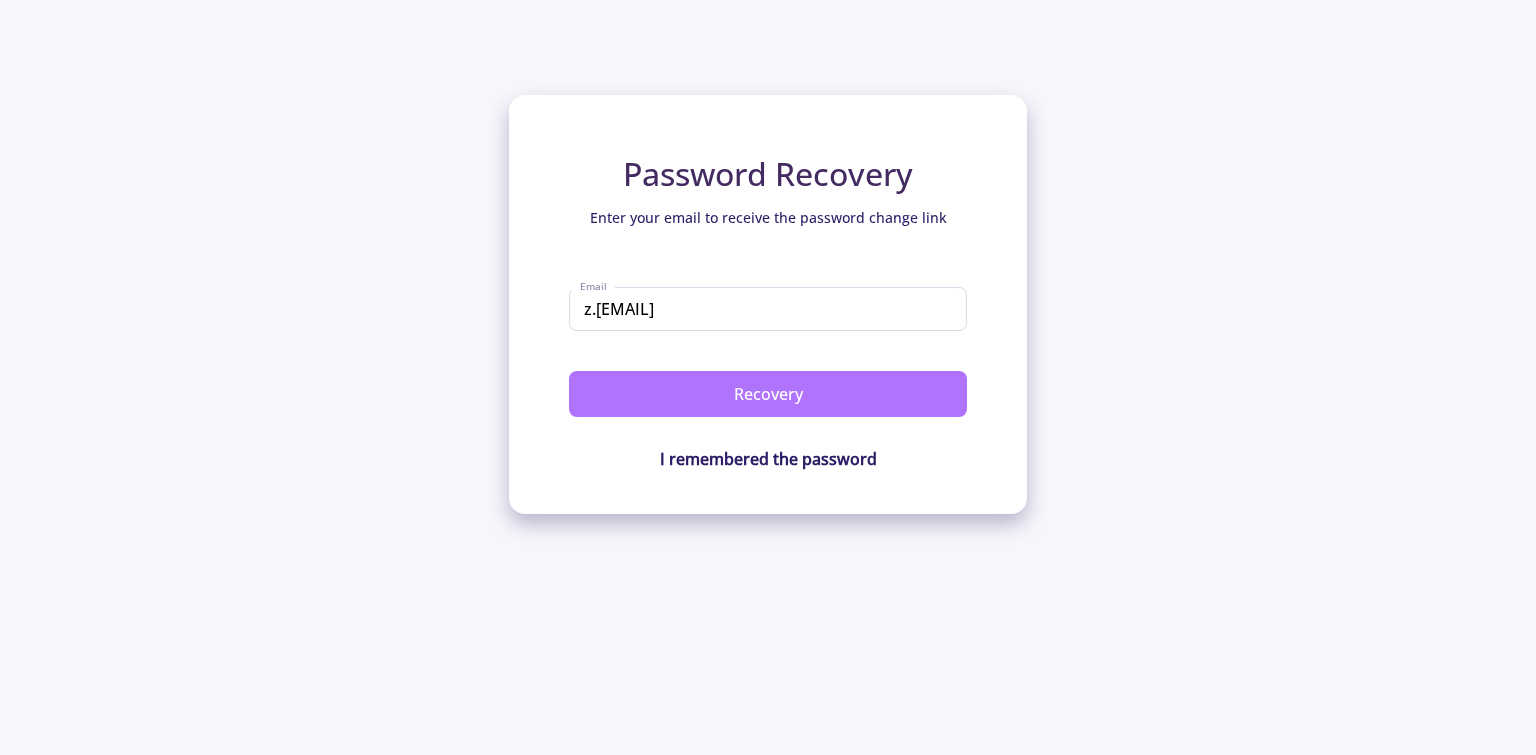 click on "Recovery" 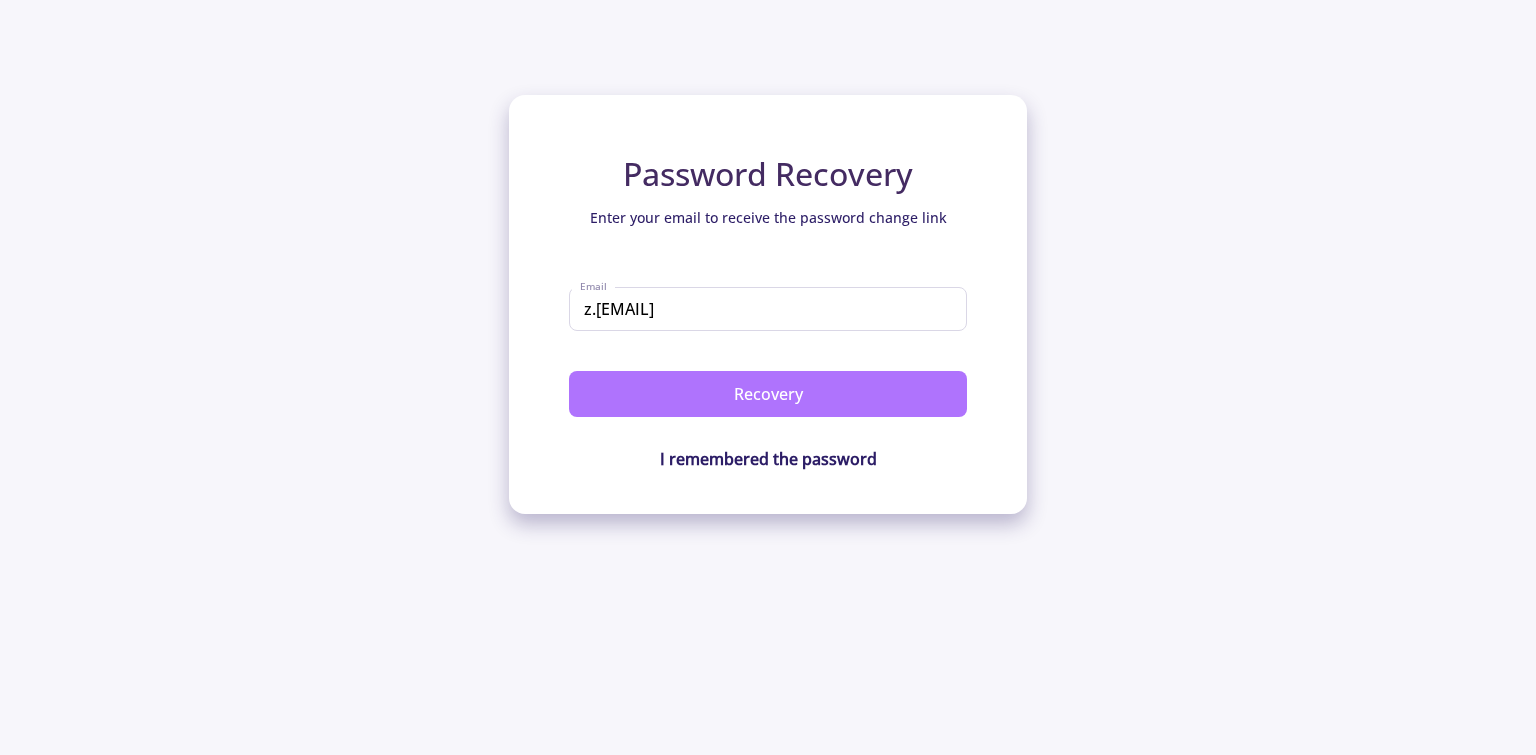 click on "Recovery" 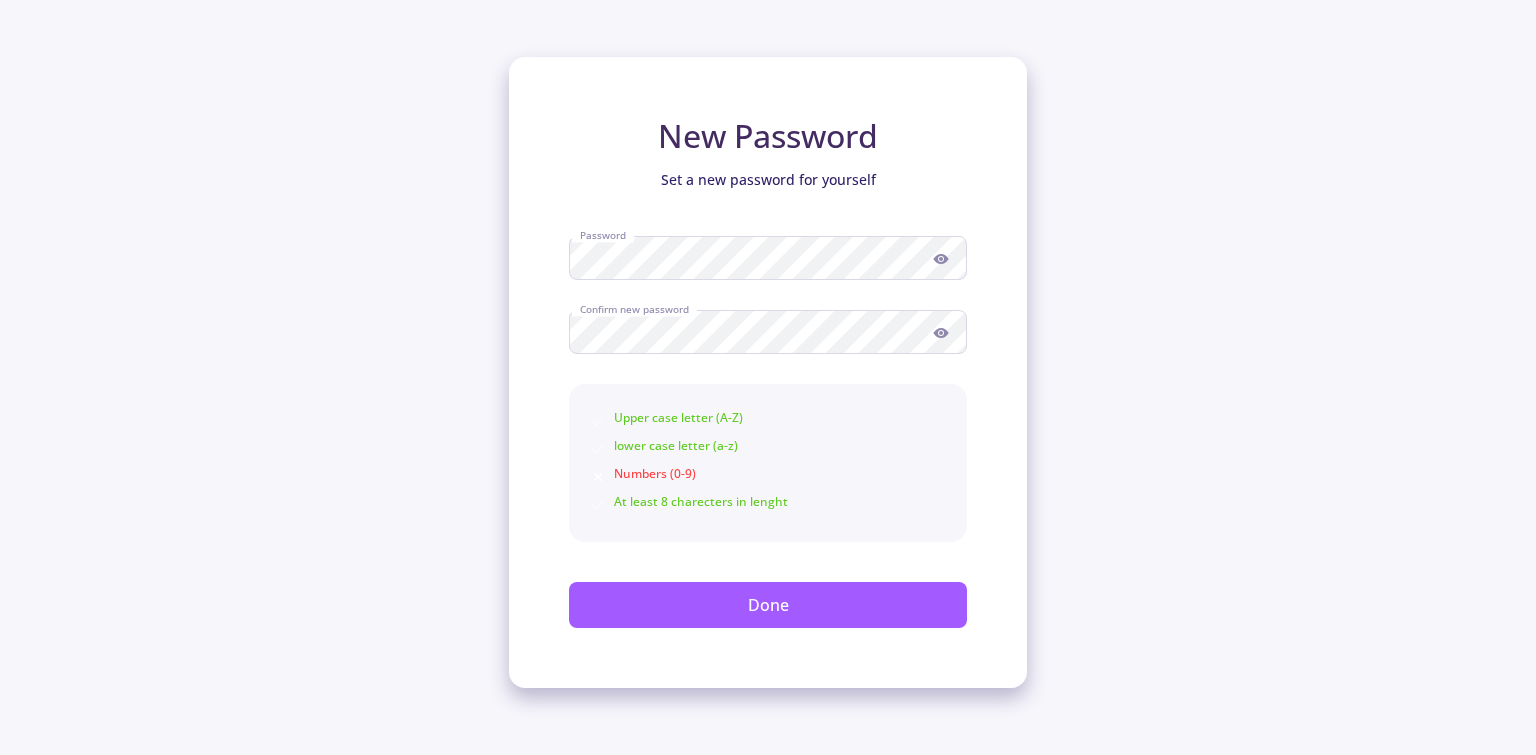 scroll, scrollTop: 0, scrollLeft: 0, axis: both 